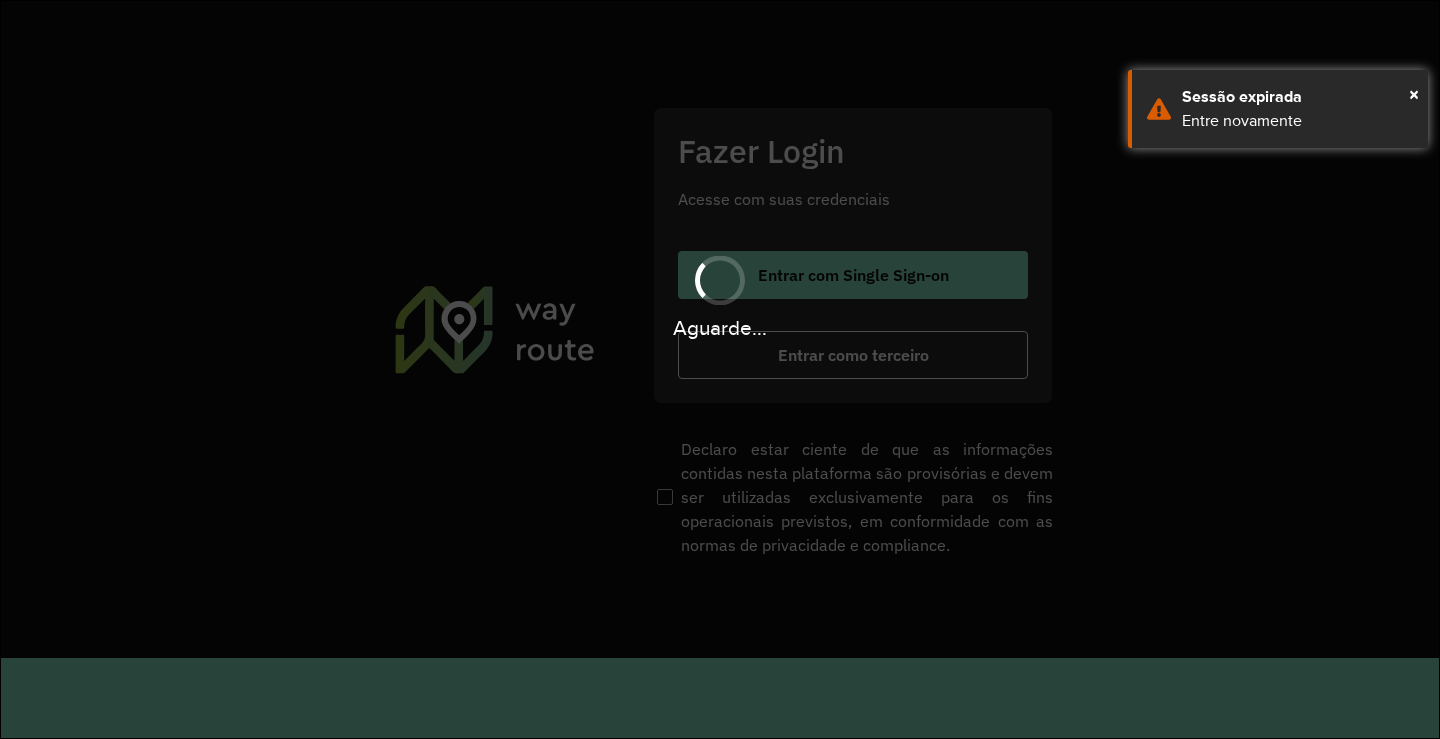 scroll, scrollTop: 0, scrollLeft: 0, axis: both 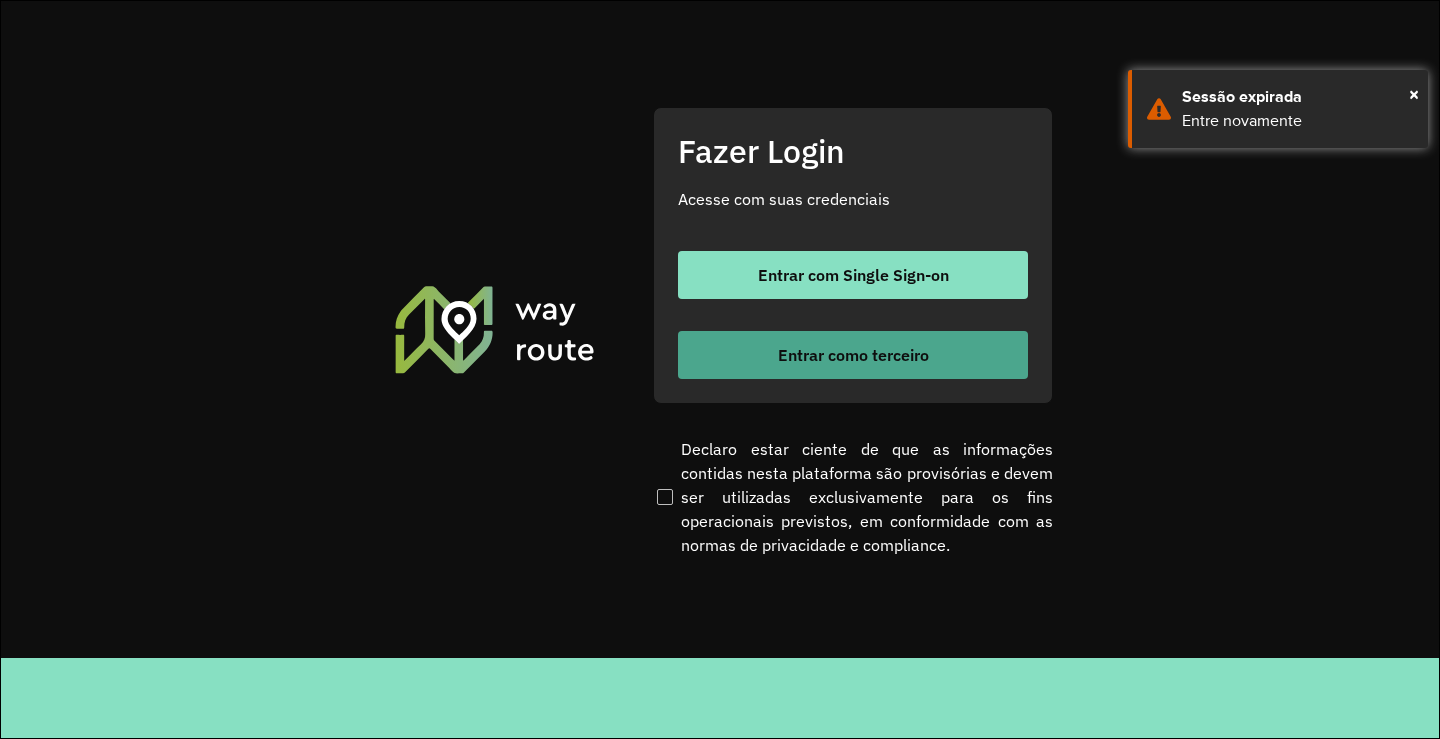 click on "Entrar como terceiro" at bounding box center [853, 355] 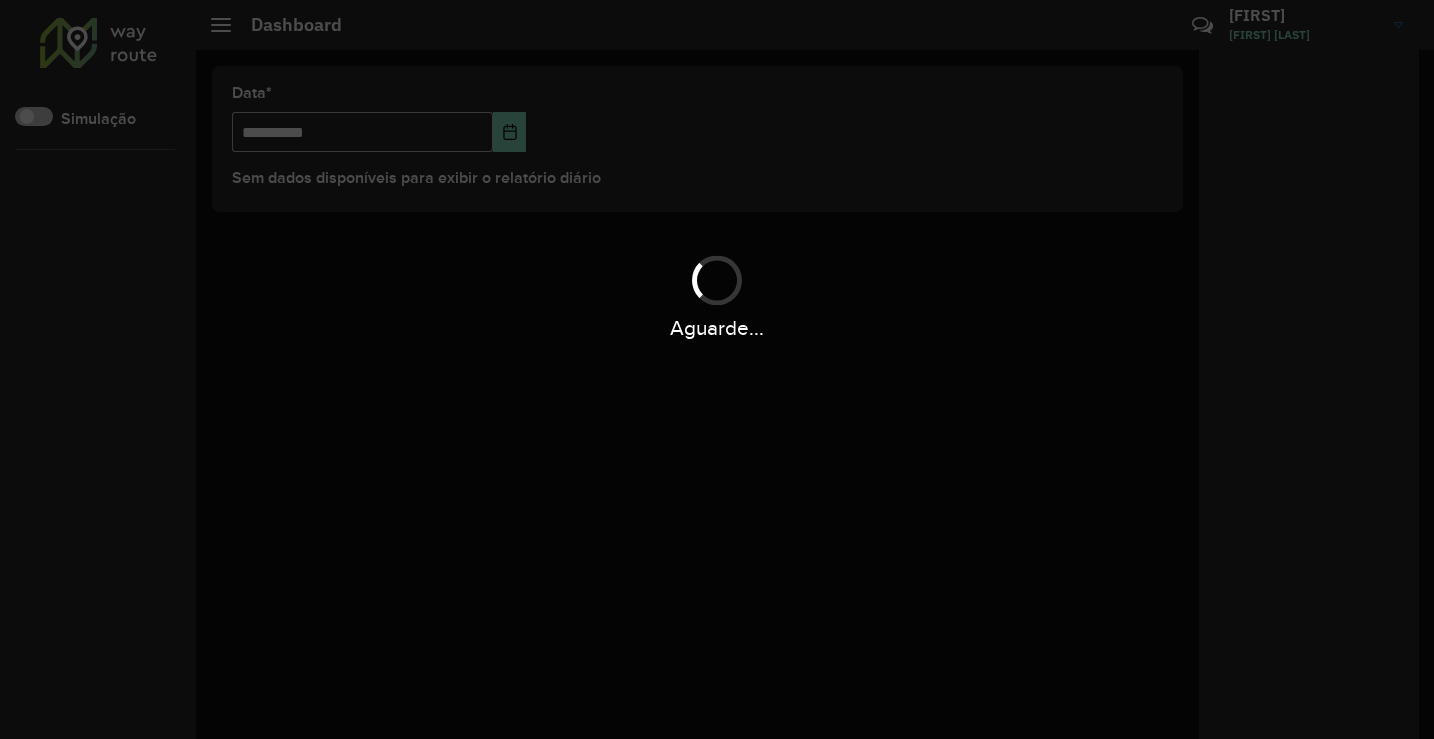 scroll, scrollTop: 0, scrollLeft: 0, axis: both 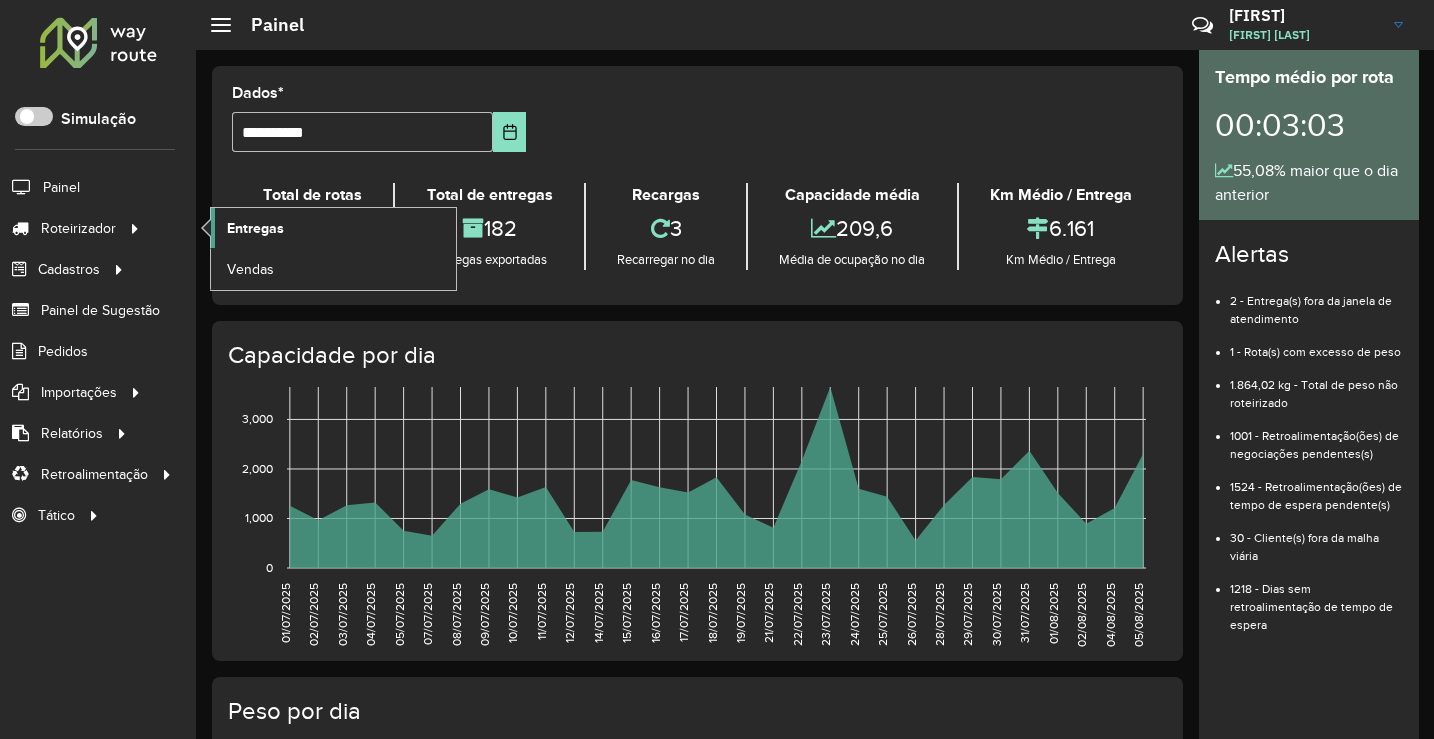 click on "Entregas" 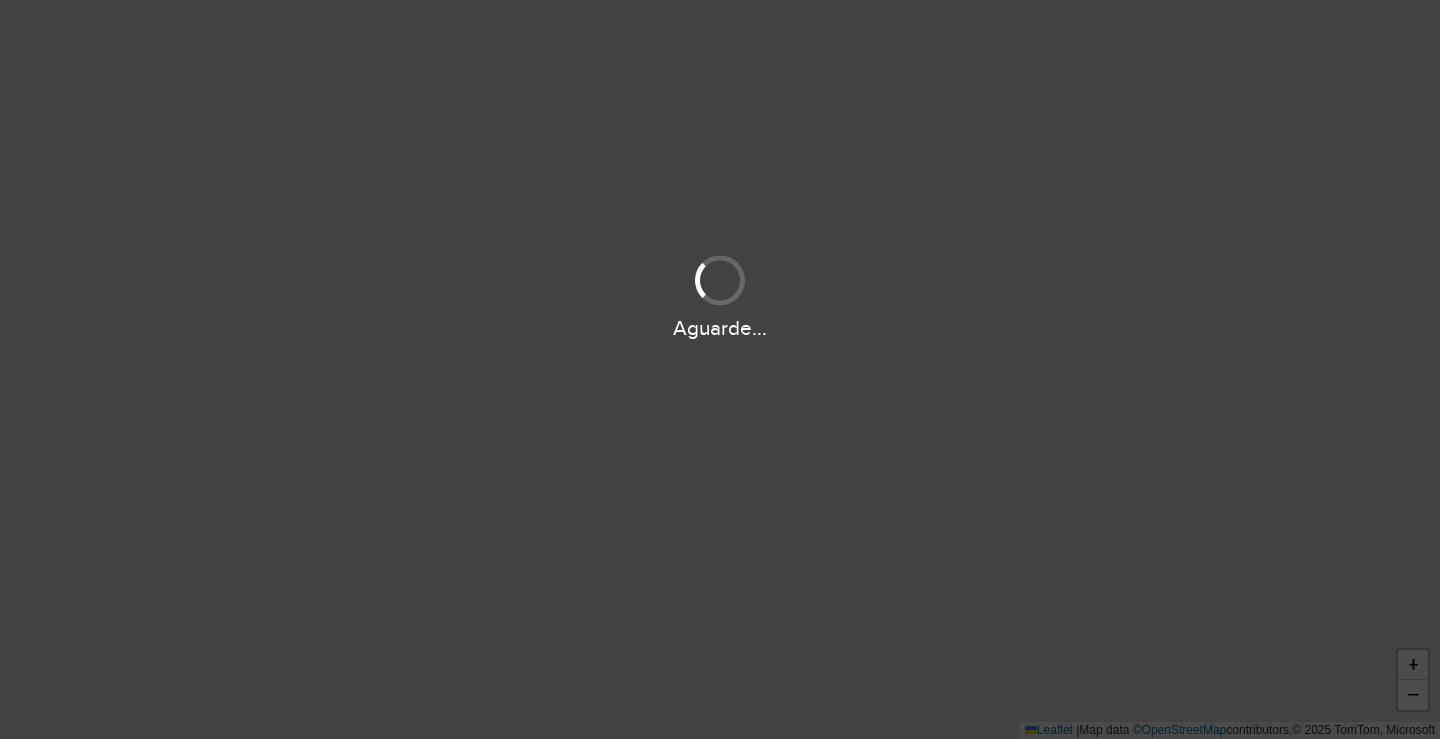 scroll, scrollTop: 0, scrollLeft: 0, axis: both 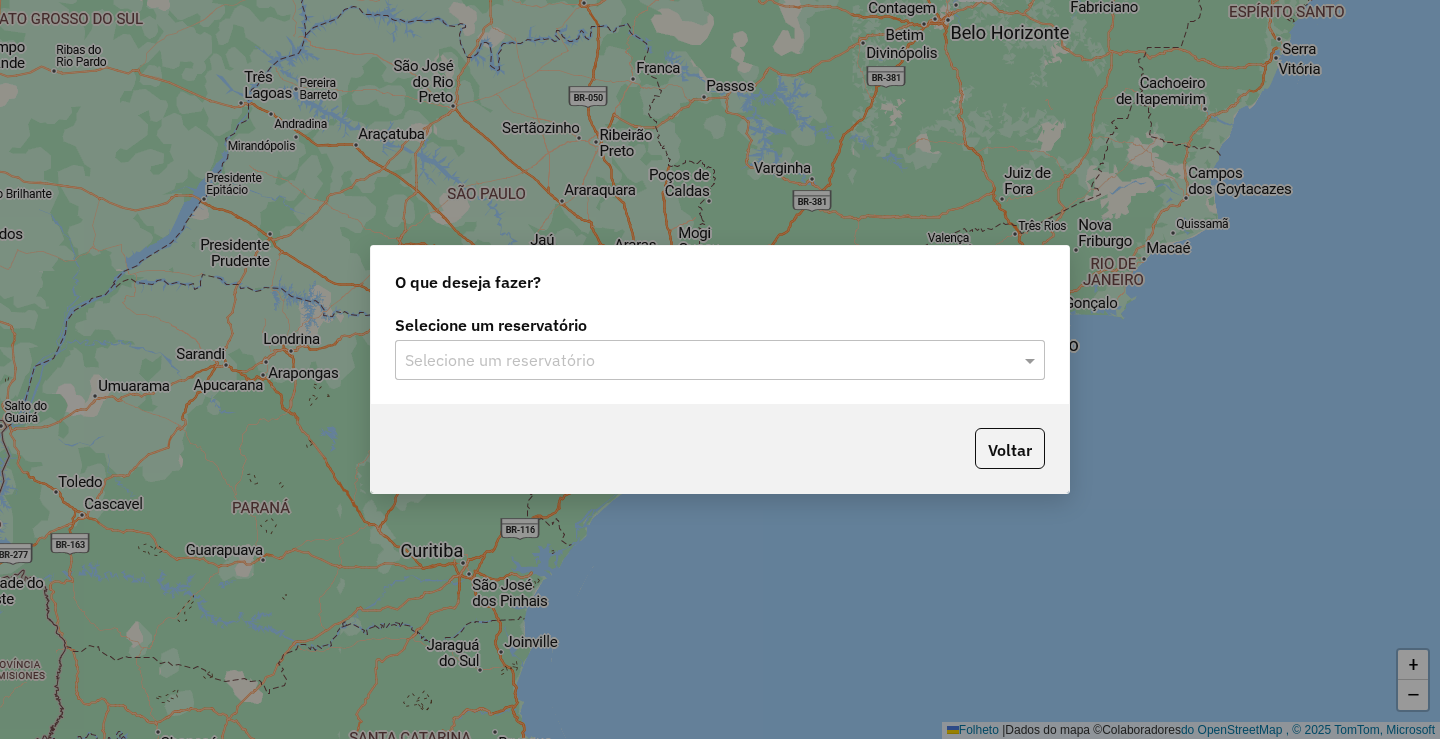 click 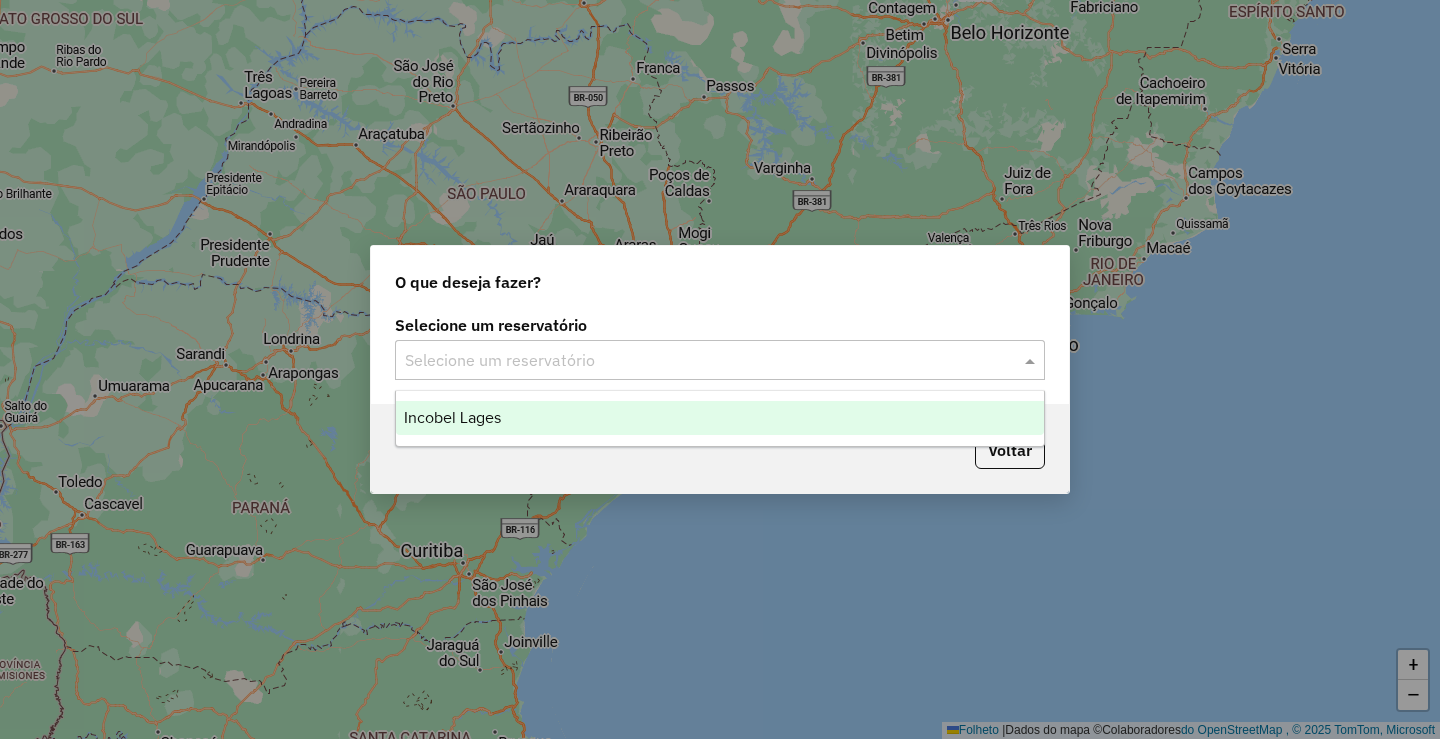 click on "Incobel Lages" at bounding box center [720, 418] 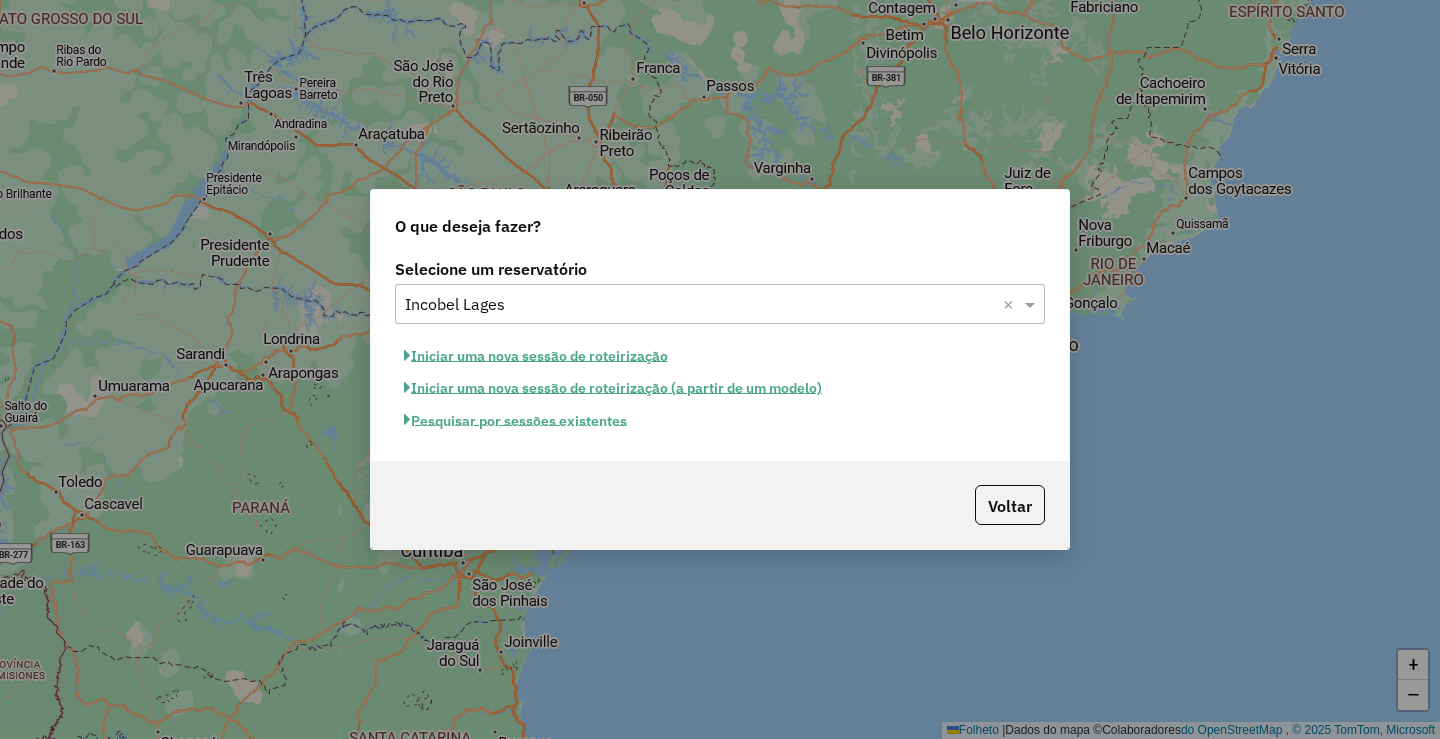 click on "Pesquisar por sessões existentes" 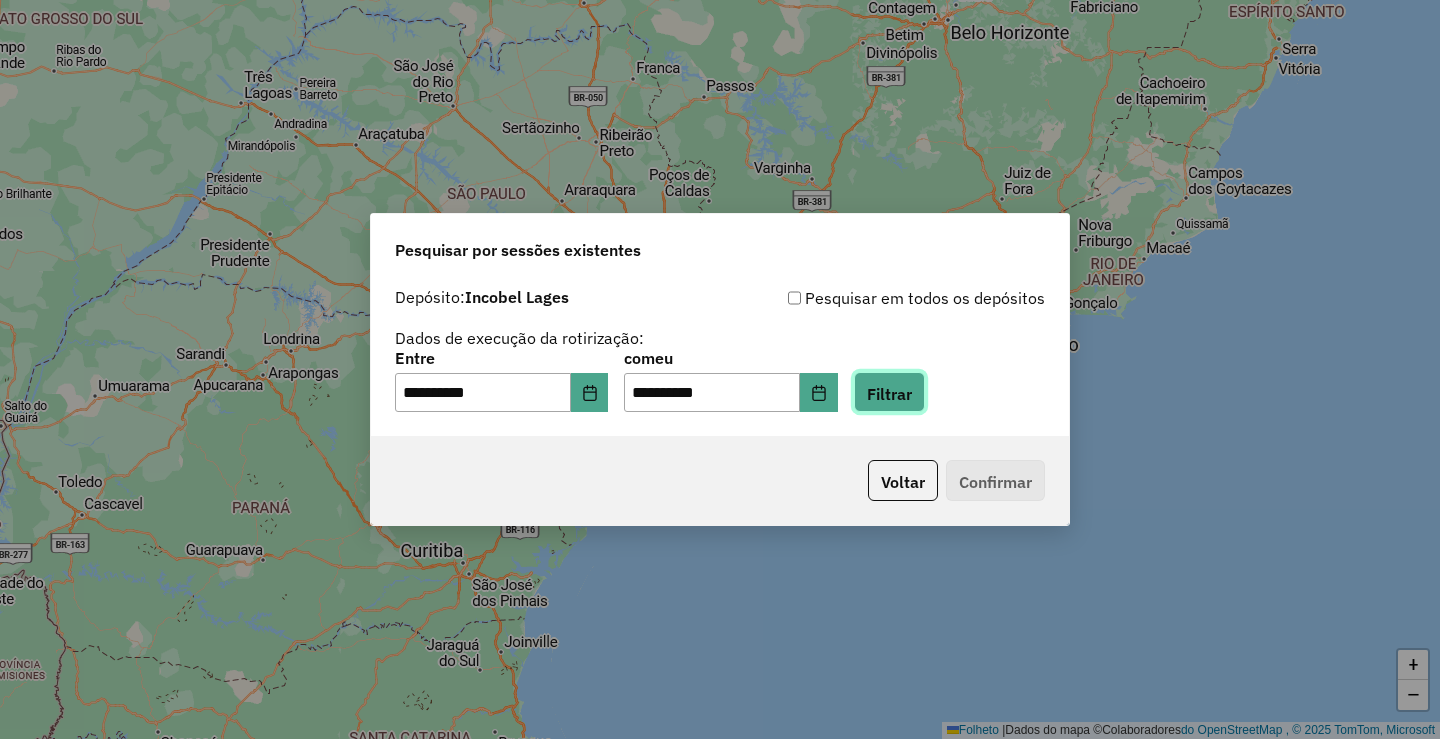 click on "Filtrar" 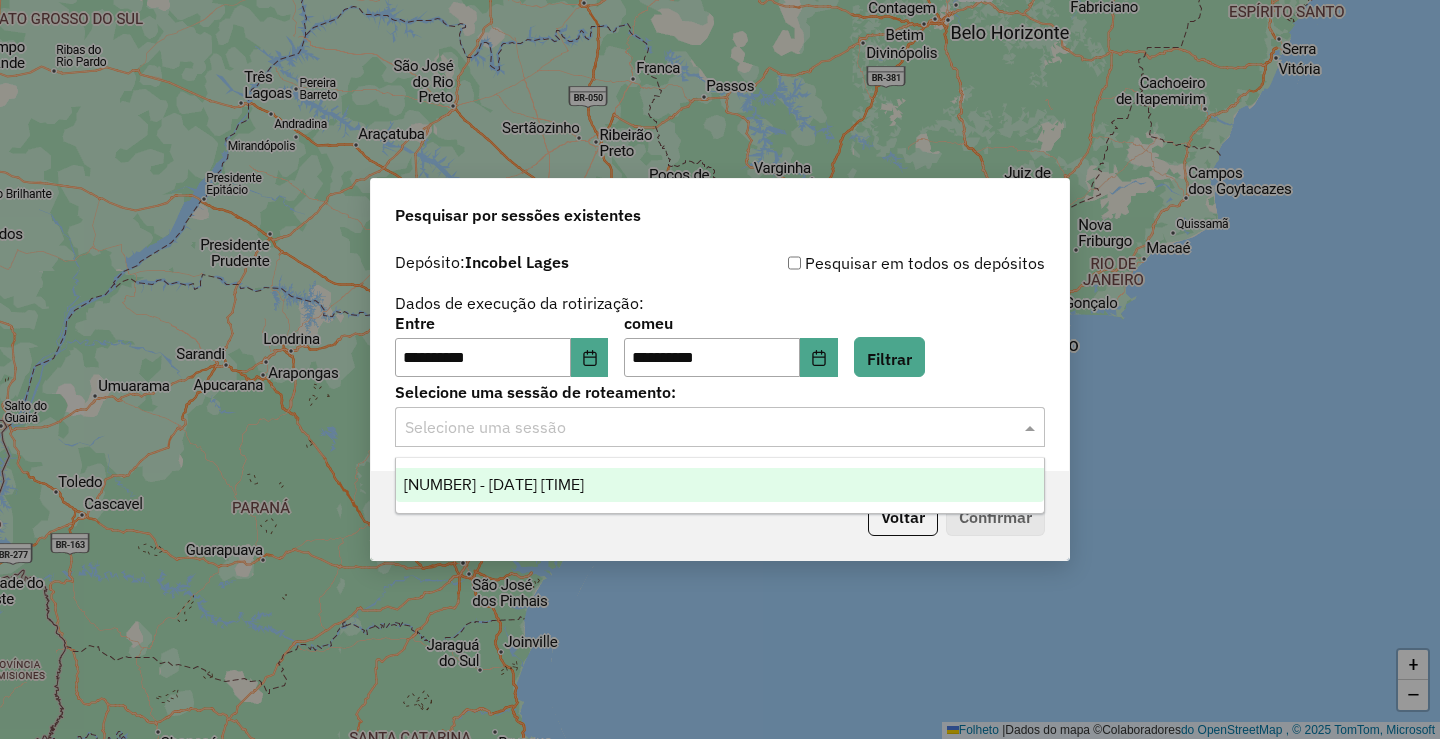 click 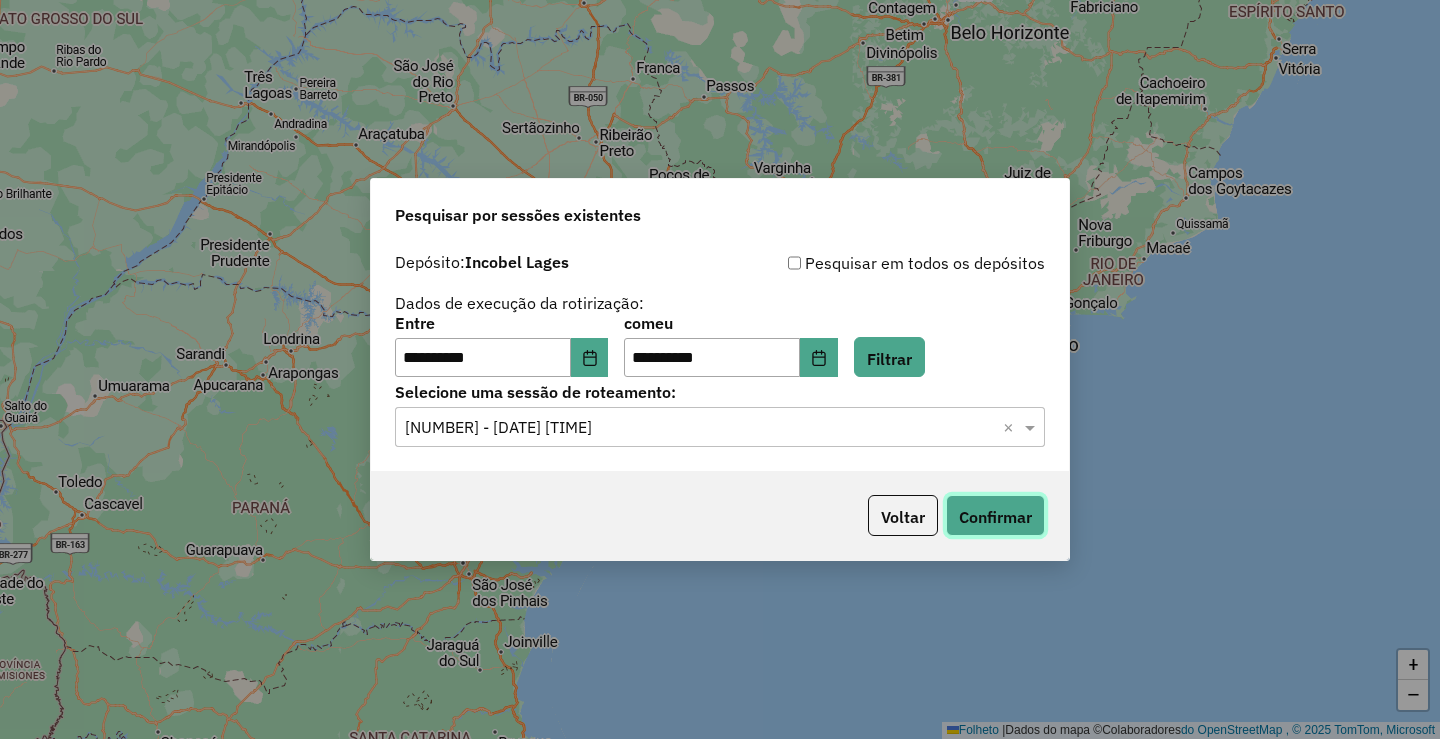 click on "Confirmar" 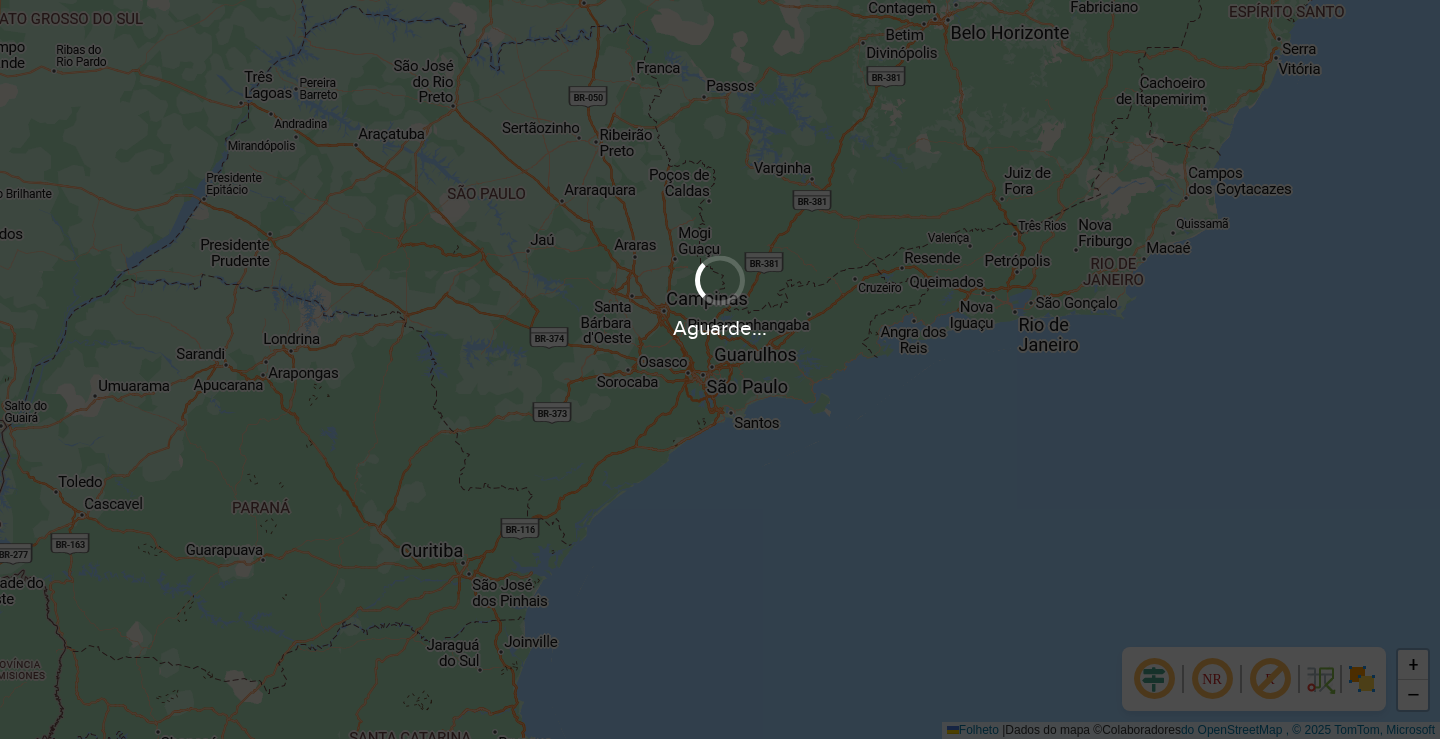scroll, scrollTop: 0, scrollLeft: 0, axis: both 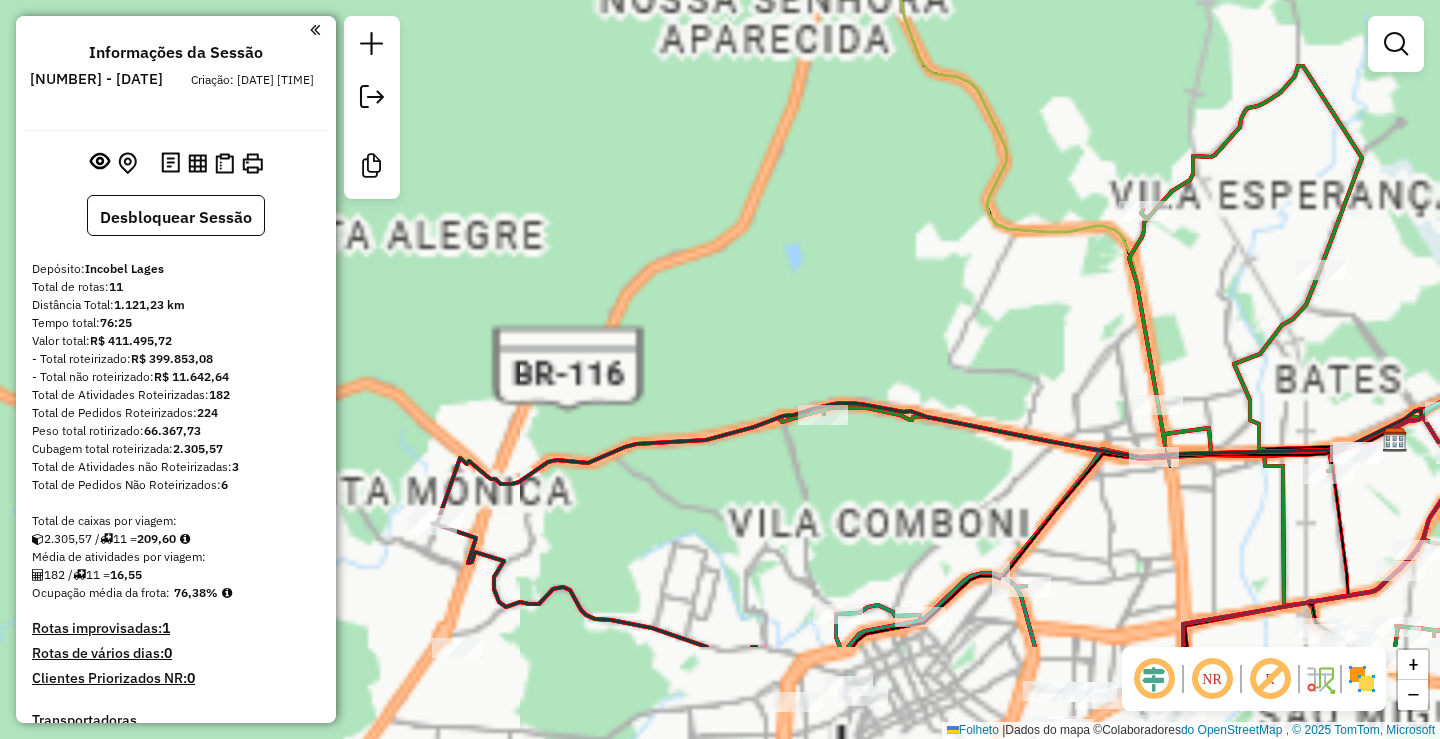 drag, startPoint x: 719, startPoint y: 343, endPoint x: 698, endPoint y: 168, distance: 176.2555 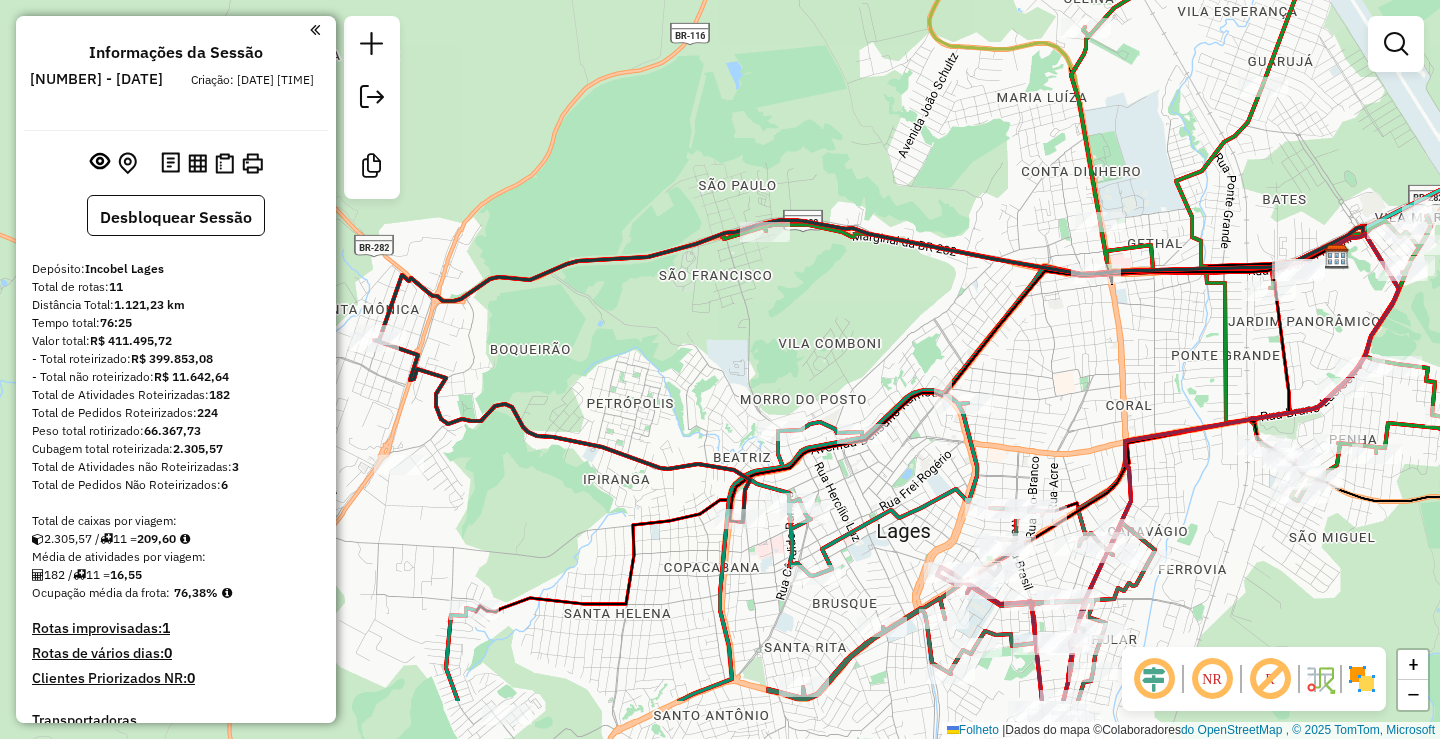 drag, startPoint x: 769, startPoint y: 359, endPoint x: 685, endPoint y: 226, distance: 157.30544 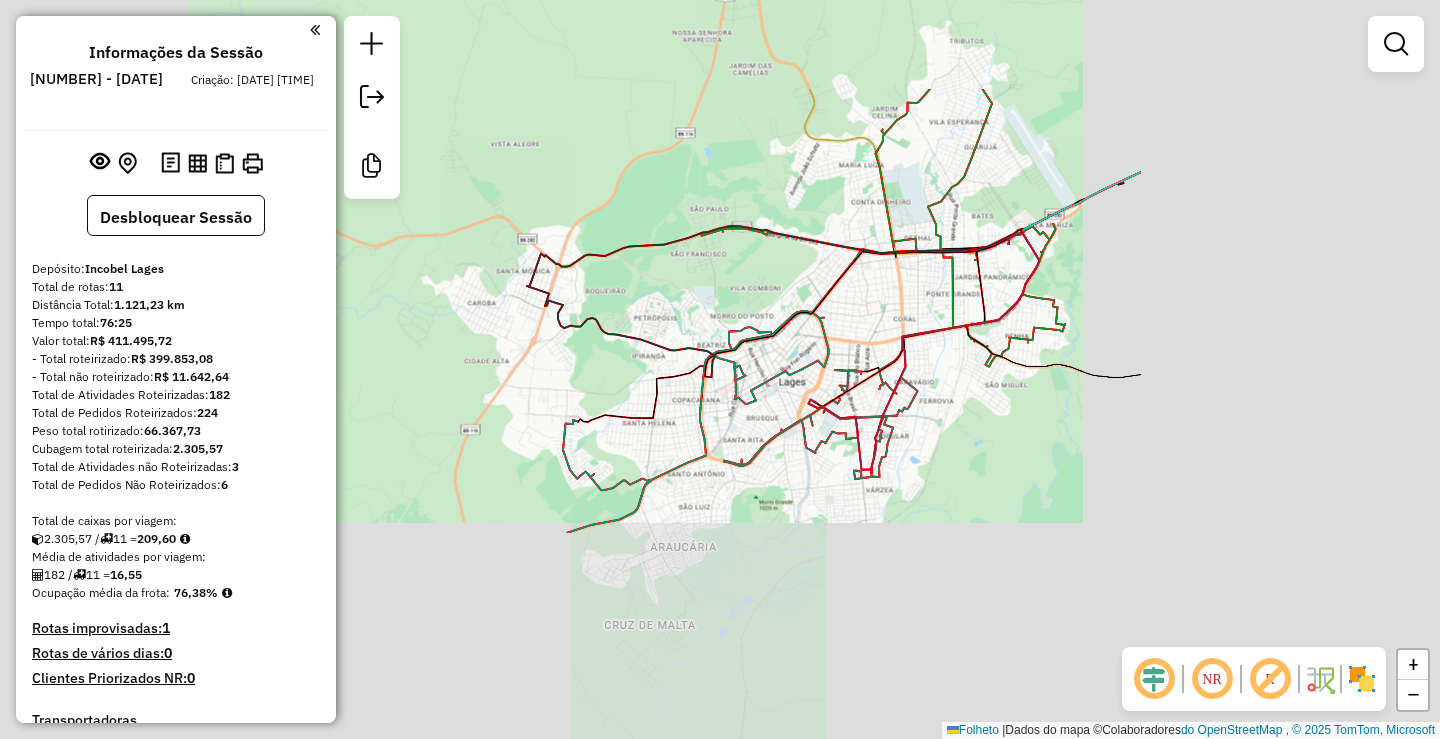click on "Janela de atendimento Grau de atendimento Capacidade Transportadoras Veículos Cliente Pedidos Rotas Selecione os dias da semana para filtrar as janelas de atendimento Segmento Ter Qua Qui Sexo Sáb Dom Informe o período da janela de atendimento: De: Comeu: Filtrar exatamente a janela do cliente Considerar janela de atendimento padrão Selecione os dias da semana para filtrar as notas de atendimento Segmento Ter Qua Qui Sexo Sáb Dom Considerar clientes sem dia de atendimento cadastrado Clientes fora do dia de atendimento selecionado Filtre as atividades entre os valores definidos abaixo: Peso mínimo: Peso máximo: Cubagem mínima: Cubagem máxima: De: Comeu: Filtre as atividades entre o tempo de atendimento definido abaixo: De: Comeu: Considerar capacidade total de clientes não roteirizados Transportadora: Selecione um ou mais itens Tipo de veículo: Selecione um ou mais itens Veículo: Selecione um ou mais itens Motorista: Selecione um ou mais itens Nome: Tipo de cliente: Selecione um ou mais itens Tipo:" 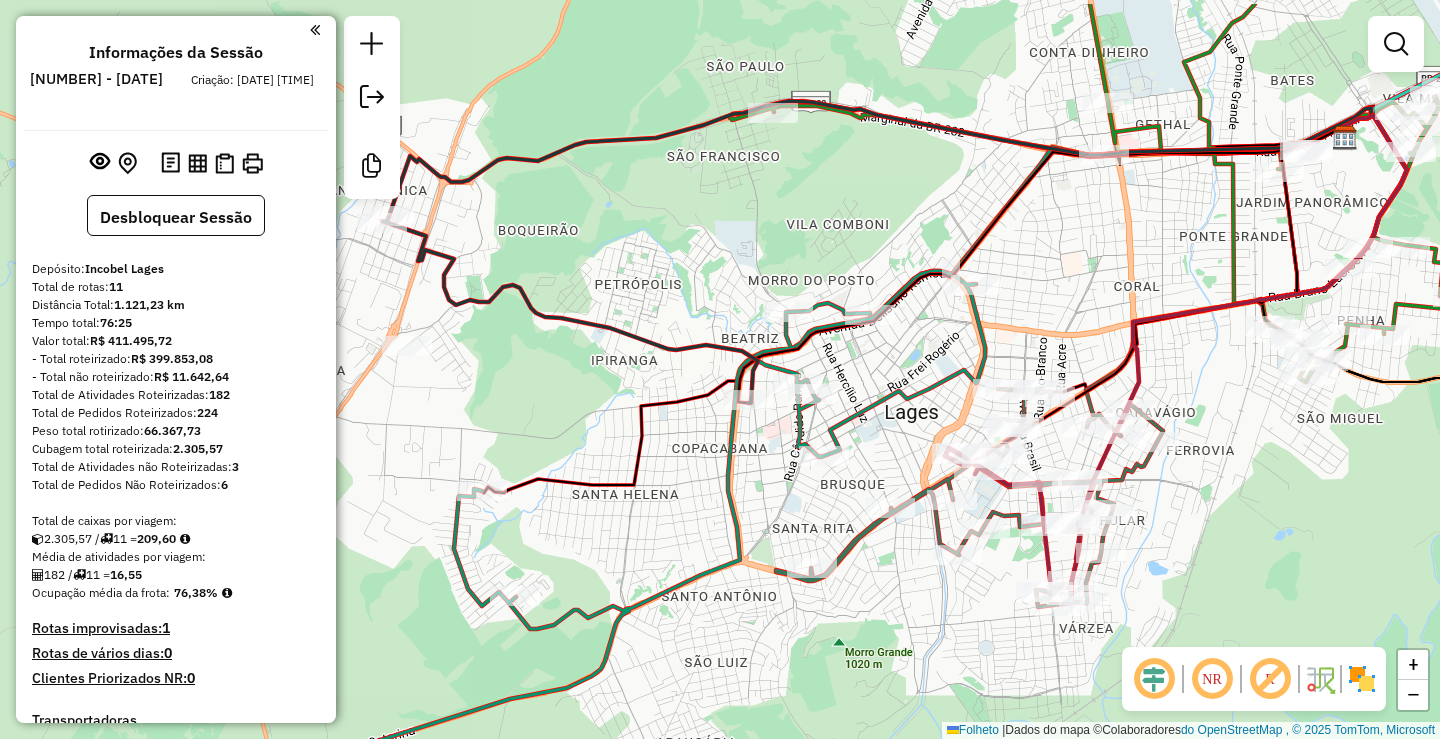 drag, startPoint x: 648, startPoint y: 207, endPoint x: 754, endPoint y: 285, distance: 131.60547 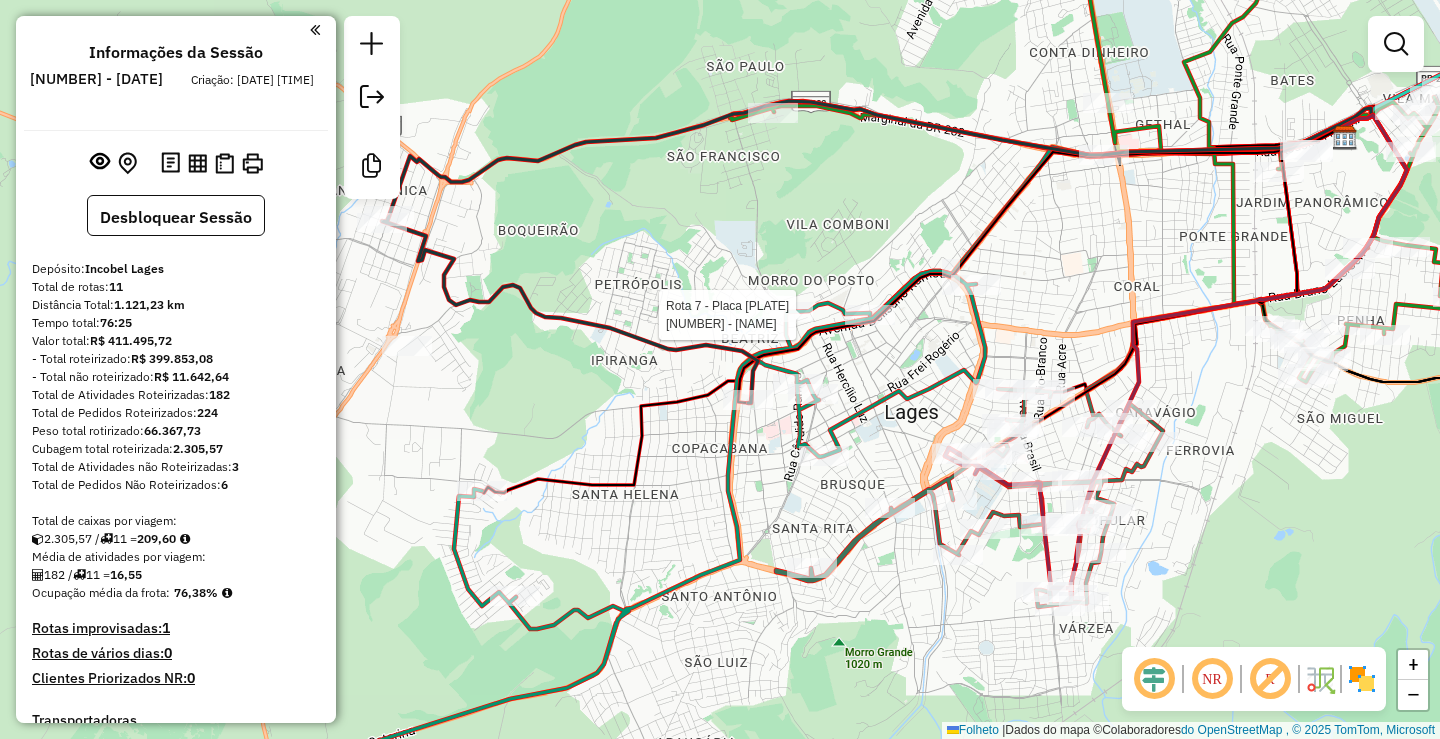 click on "Rota 7 - Placa [PLATE] [NUMBER] - [NAME] Rota 7 - Placa [PLATE] [NUMBER] - [NAME] Janela de atendimento Grau de atendimento Capacidade Transportadoras Veículos Cliente Pedidos Rotas Selecione os dias da semana para filtrar as janelas de atendimento Segmento Ter Qua Qui Sexo Sáb Dom Informe o período da janela de atendimento: De: Comeu: Filtrar exatamente a janela do cliente Considerar janela de atendimento padrão Selecione os dias da semana para filtrar as notas de atendimento Segmento Ter Qua Qui Sexo Sáb Dom Considerar clientes sem dia de atendimento cadastrado Clientes fora do dia de atendimento selecionado Filtre as atividades entre os valores definidos abaixo: Peso mínimo: Peso máximo: Cubagem mínima: Cubagem máxima: De: Comeu: Filtre as atividades entre o tempo de atendimento definido abaixo: De: Comeu: Considerar capacidade total de clientes não roteirizados Transportadora: Selecione um ou mais itens Tipo de veículo: Selecione um ou mais itens Veículo: Motorista: Nome:" 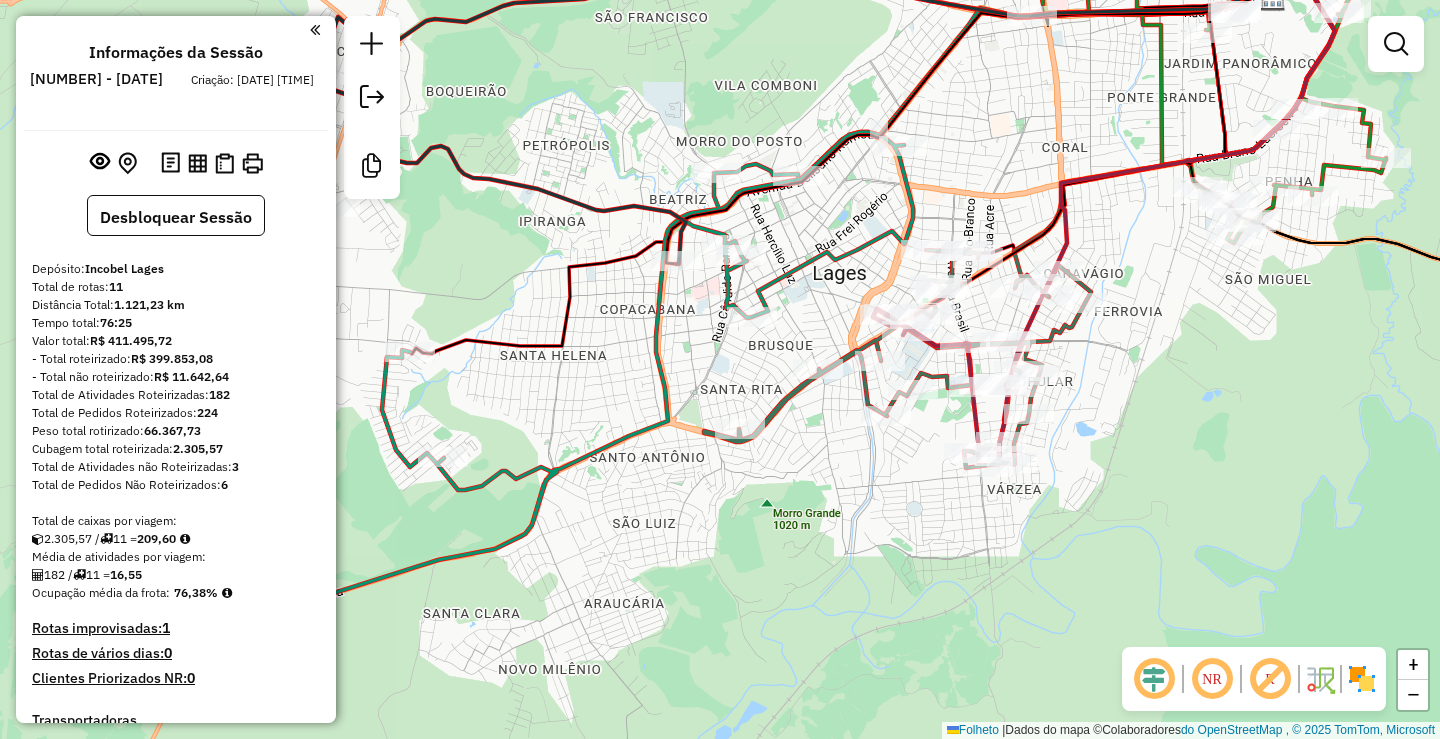 drag, startPoint x: 877, startPoint y: 372, endPoint x: 801, endPoint y: 238, distance: 154.05194 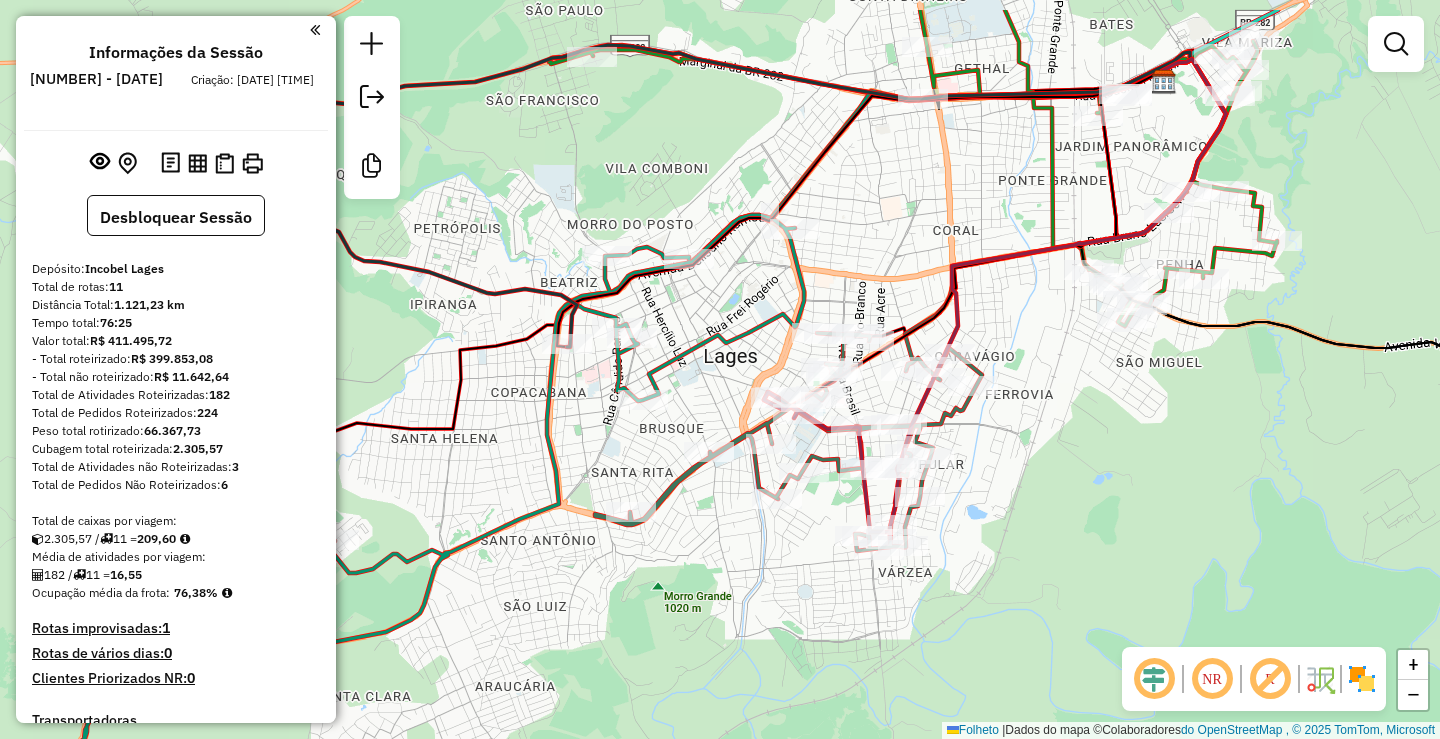 drag, startPoint x: 984, startPoint y: 275, endPoint x: 975, endPoint y: 314, distance: 40.024994 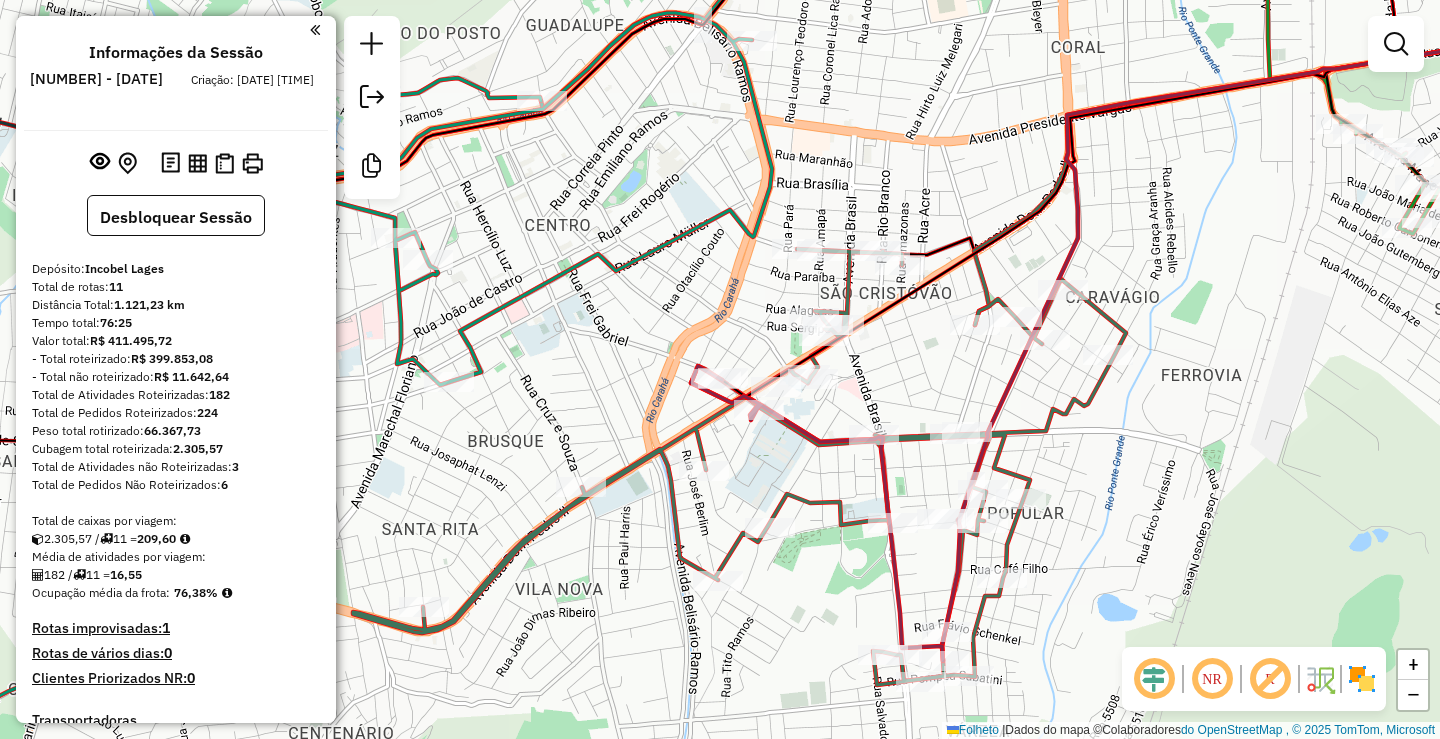 drag, startPoint x: 720, startPoint y: 260, endPoint x: 738, endPoint y: 254, distance: 18.973665 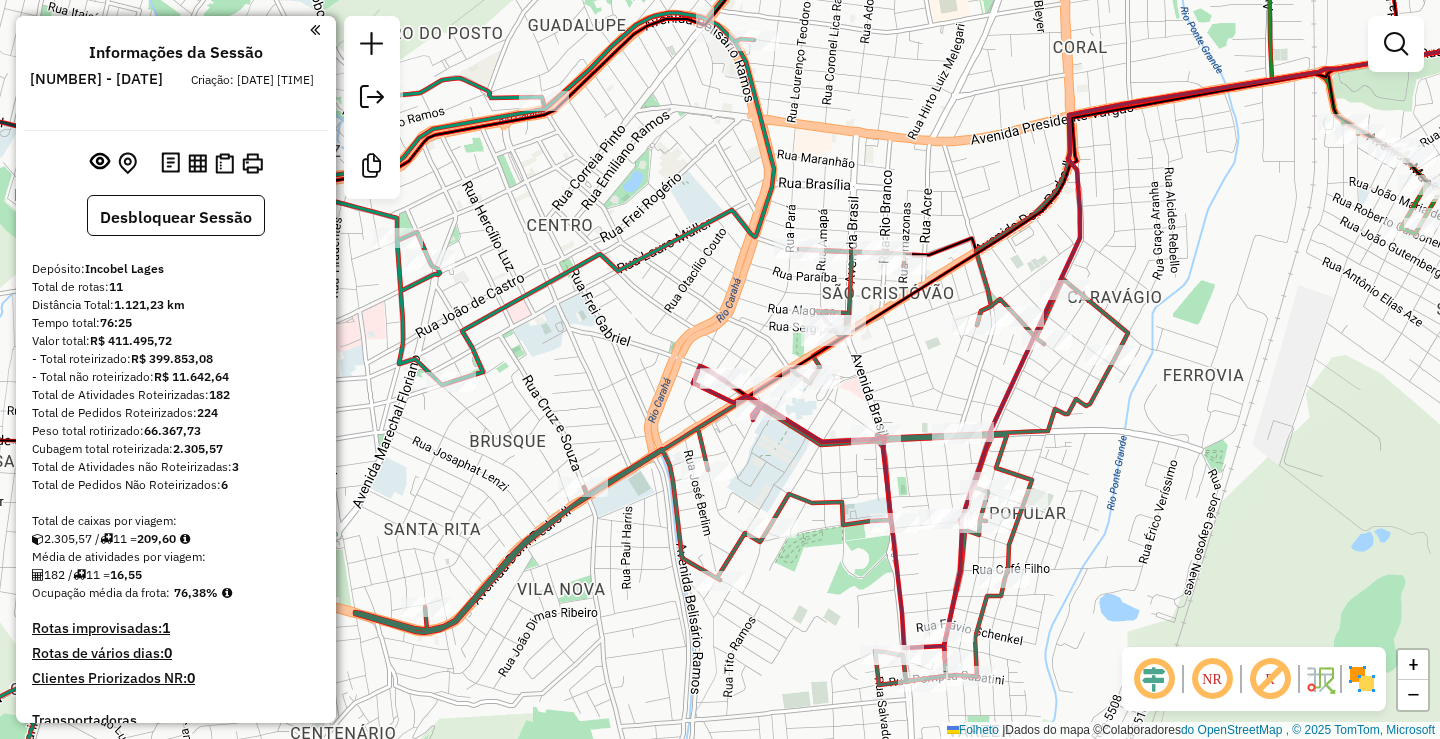 click on "Rota 8 - Placa [PLATE] [NUMBER] - [NAME] Janela de atendimento Grau de atendimento Capacidade Transportadoras Veículos Cliente Pedidos Rotas Selecione os dias da semana para filtrar as janelas de atendimento Segmento Ter Qua Qui Sexo Sáb Dom Informe o período da janela de atendimento: De: Comeu: Filtrar exatamente a janela do cliente Considerar janela de atendimento padrão Selecione os dias da semana para filtrar as notas de atendimento Segmento Ter Qua Qui Sexo Sáb Dom Considerar clientes sem dia de atendimento cadastrado Clientes fora do dia de atendimento selecionado Filtre as atividades entre os valores definidos abaixo: Peso mínimo: Peso máximo: Cubagem mínima: Cubagem máxima: De: Comeu: Filtre as atividades entre o tempo de atendimento definido abaixo: De: Comeu: Considerar capacidade total de clientes não roteirizados Transportadora: Selecione um ou mais itens Tipo de veículo: Selecione um ou mais itens Veículo: Selecione um ou mais itens Motorista: Selecione um ou mais itens De:" 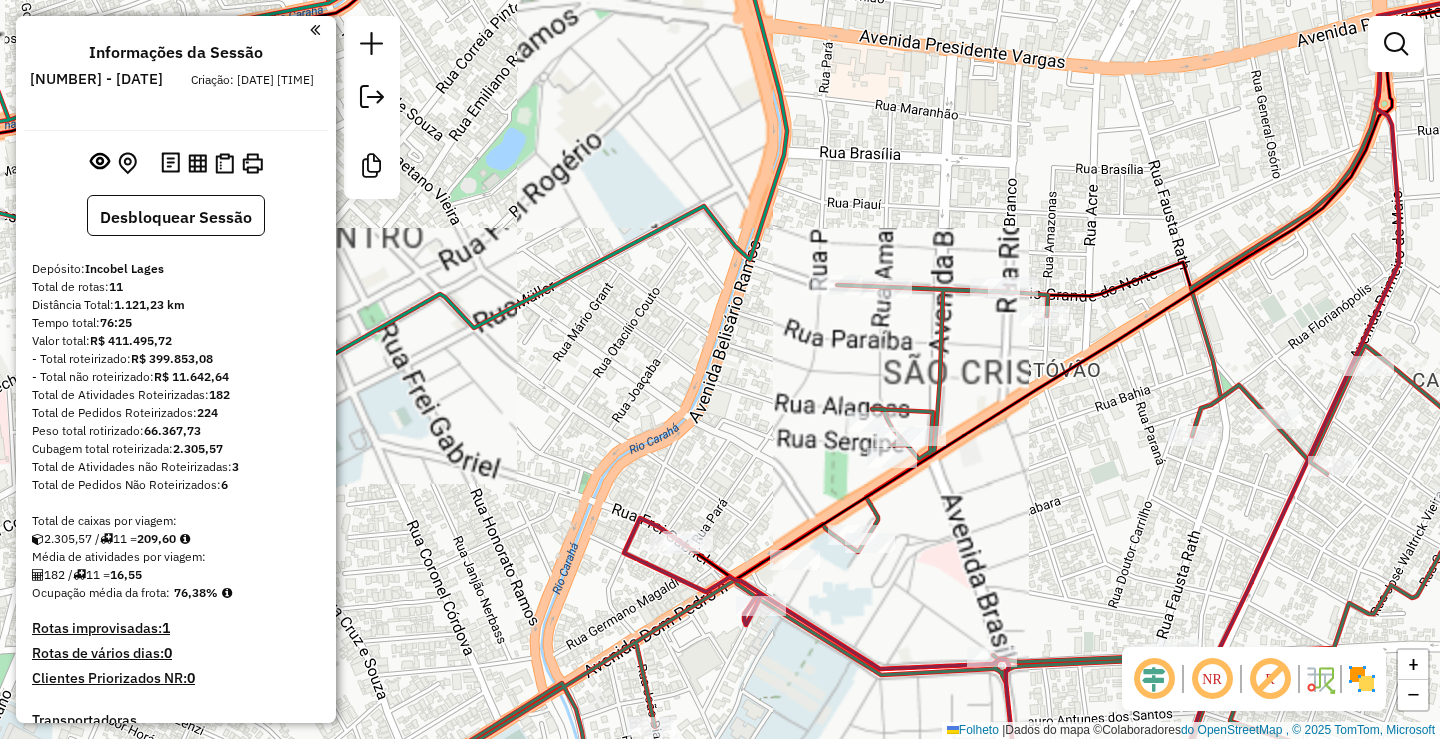 drag, startPoint x: 704, startPoint y: 257, endPoint x: 721, endPoint y: 265, distance: 18.788294 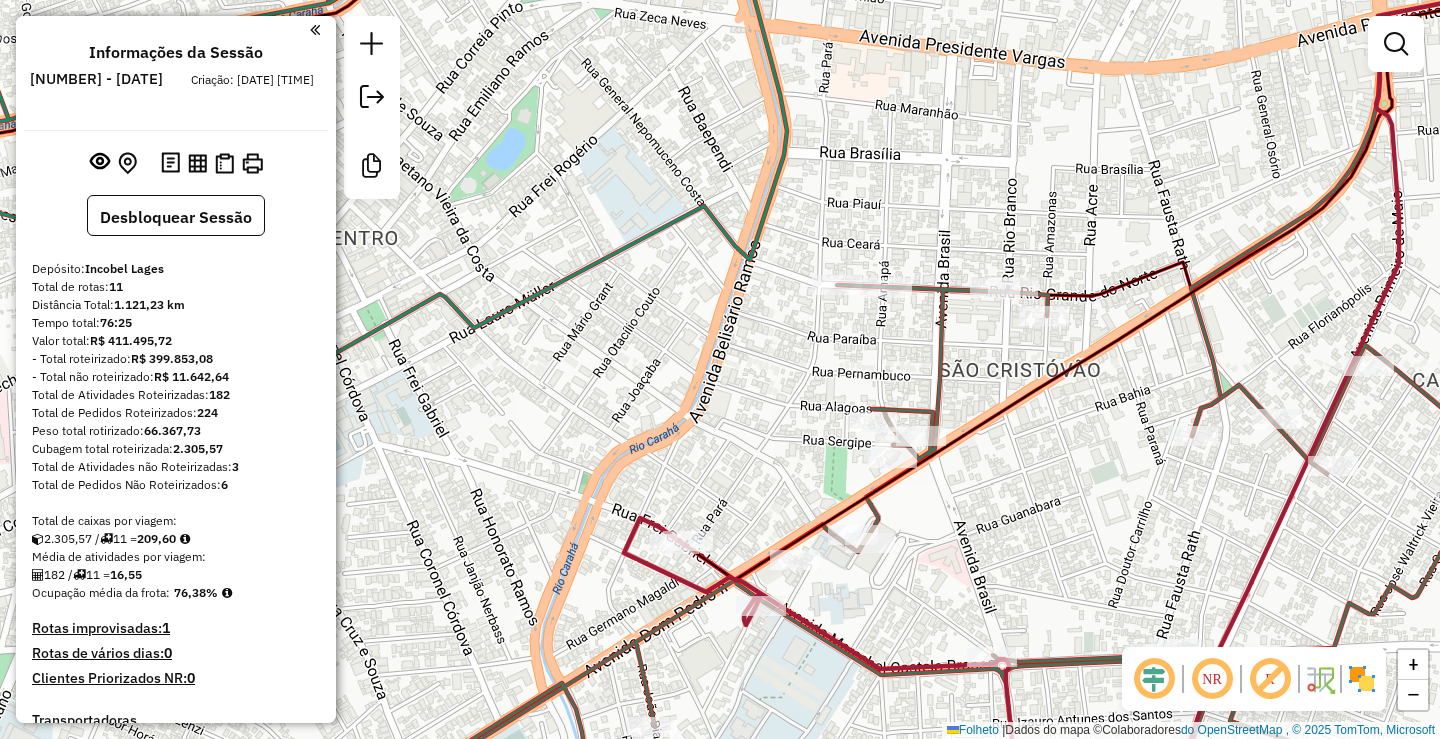 drag, startPoint x: 743, startPoint y: 275, endPoint x: 747, endPoint y: 255, distance: 20.396078 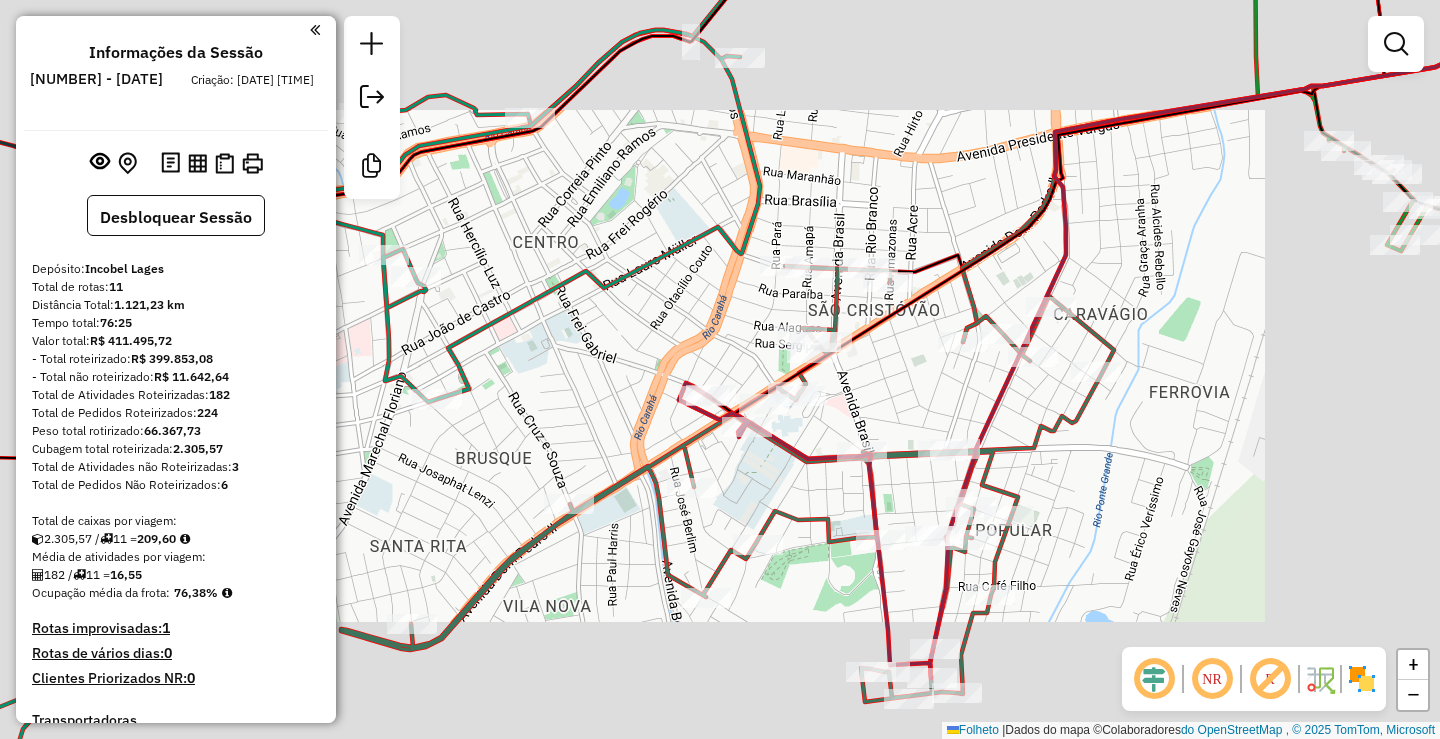 click on "Janela de atendimento Grau de atendimento Capacidade Transportadoras Veículos Cliente Pedidos Rotas Selecione os dias da semana para filtrar as janelas de atendimento Segmento Ter Qua Qui Sexo Sáb Dom Informe o período da janela de atendimento: De: Comeu: Filtrar exatamente a janela do cliente Considerar janela de atendimento padrão Selecione os dias da semana para filtrar as notas de atendimento Segmento Ter Qua Qui Sexo Sáb Dom Considerar clientes sem dia de atendimento cadastrado Clientes fora do dia de atendimento selecionado Filtre as atividades entre os valores definidos abaixo: Peso mínimo: Peso máximo: Cubagem mínima: Cubagem máxima: De: Comeu: Filtre as atividades entre o tempo de atendimento definido abaixo: De: Comeu: Considerar capacidade total de clientes não roteirizados Transportadora: Selecione um ou mais itens Tipo de veículo: Selecione um ou mais itens Veículo: Selecione um ou mais itens Motorista: Selecione um ou mais itens Nome: Tipo de cliente: Selecione um ou mais itens Tipo:" 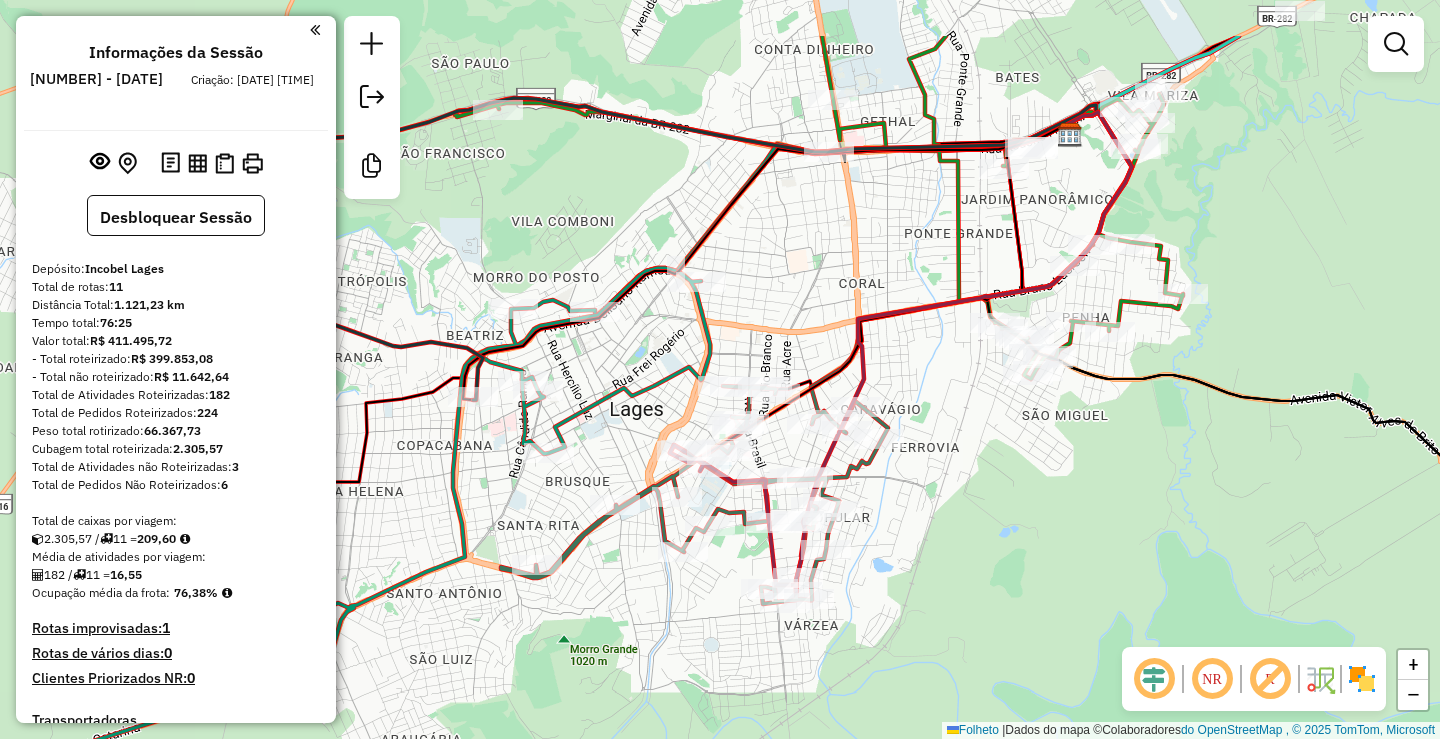 drag, startPoint x: 814, startPoint y: 269, endPoint x: 816, endPoint y: 302, distance: 33.06055 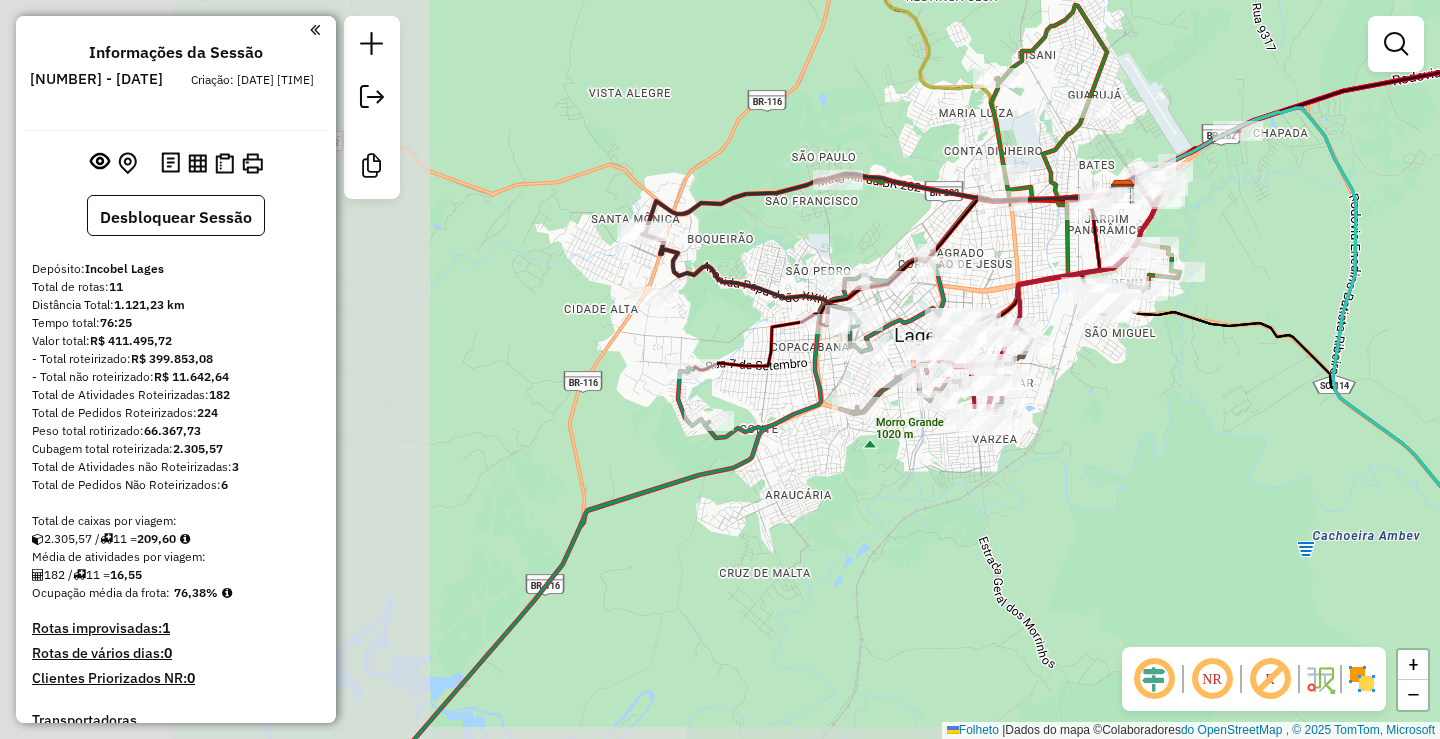 click on "Janela de atendimento Grau de atendimento Capacidade Transportadoras Veículos Cliente Pedidos Rotas Selecione os dias da semana para filtrar as janelas de atendimento Segmento Ter Qua Qui Sexo Sáb Dom Informe o período da janela de atendimento: De: Comeu: Filtrar exatamente a janela do cliente Considerar janela de atendimento padrão Selecione os dias da semana para filtrar as notas de atendimento Segmento Ter Qua Qui Sexo Sáb Dom Considerar clientes sem dia de atendimento cadastrado Clientes fora do dia de atendimento selecionado Filtre as atividades entre os valores definidos abaixo: Peso mínimo: Peso máximo: Cubagem mínima: Cubagem máxima: De: Comeu: Filtre as atividades entre o tempo de atendimento definido abaixo: De: Comeu: Considerar capacidade total de clientes não roteirizados Transportadora: Selecione um ou mais itens Tipo de veículo: Selecione um ou mais itens Veículo: Selecione um ou mais itens Motorista: Selecione um ou mais itens Nome: Tipo de cliente: Selecione um ou mais itens Tipo:" 